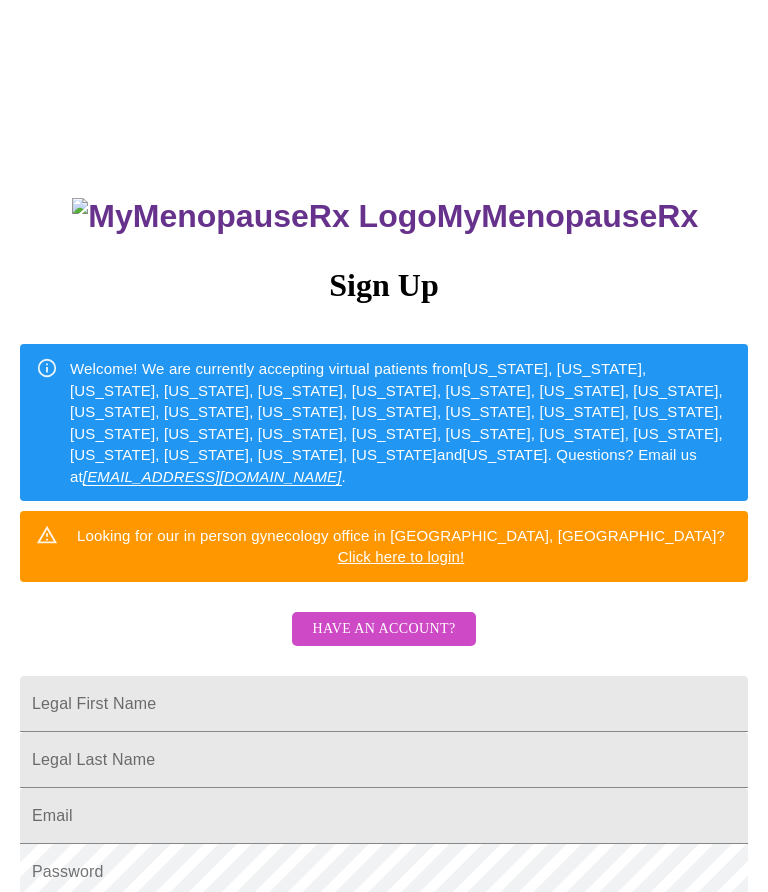 scroll, scrollTop: 0, scrollLeft: 0, axis: both 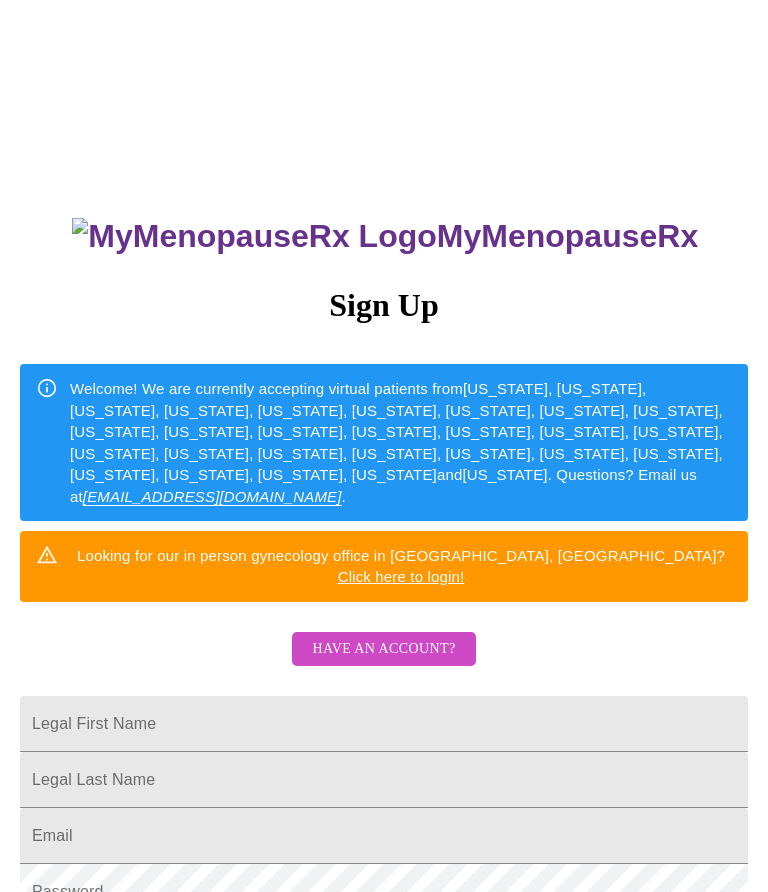 click on "Legal First Name" at bounding box center (384, 724) 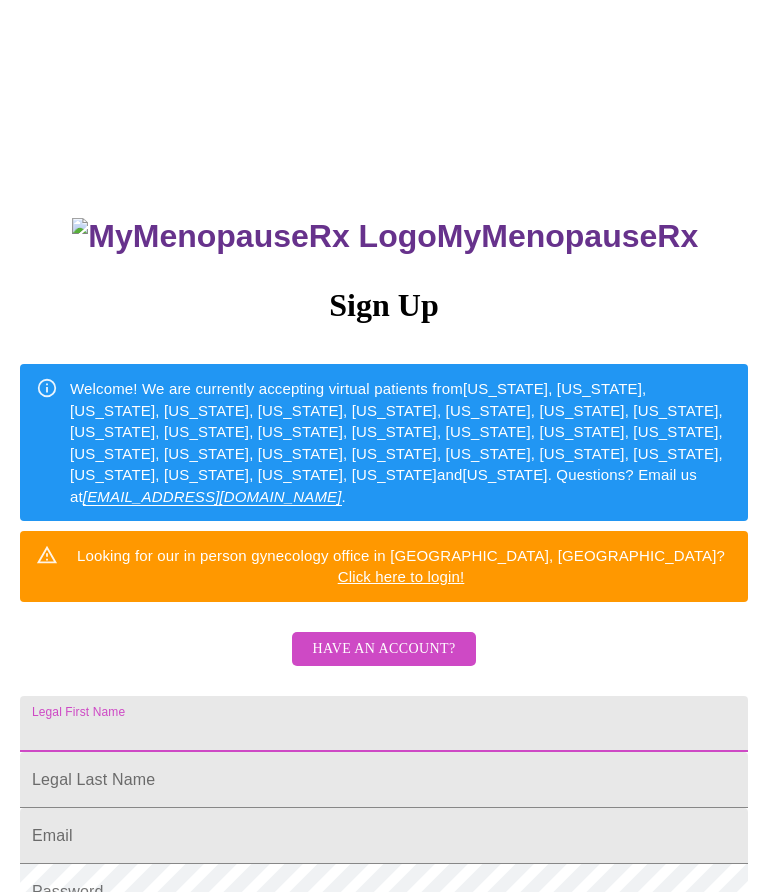 scroll, scrollTop: 57, scrollLeft: 0, axis: vertical 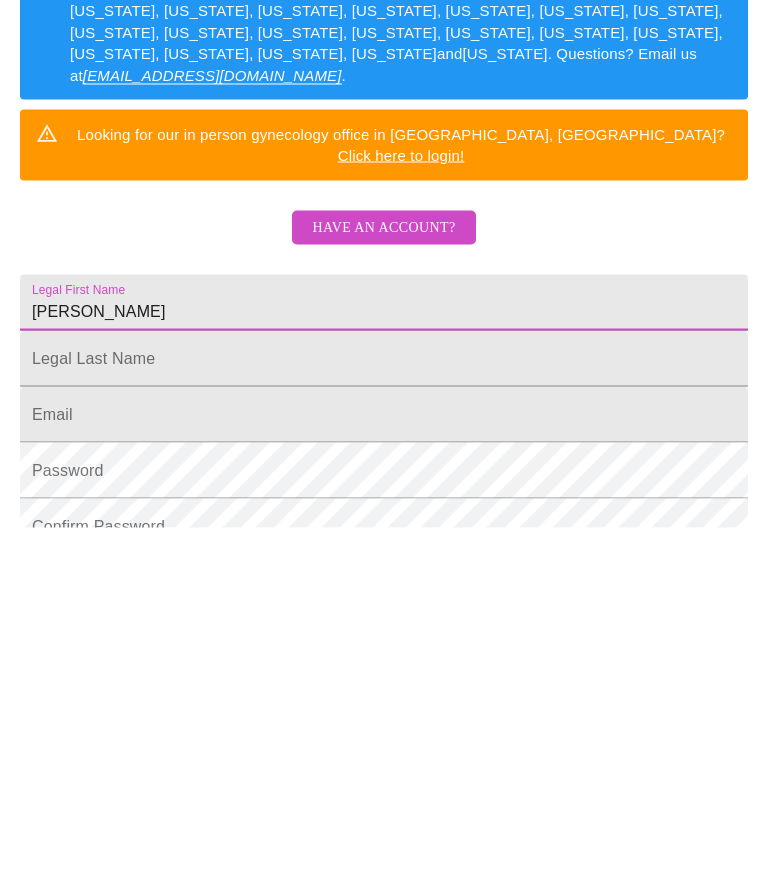 type on "[PERSON_NAME]" 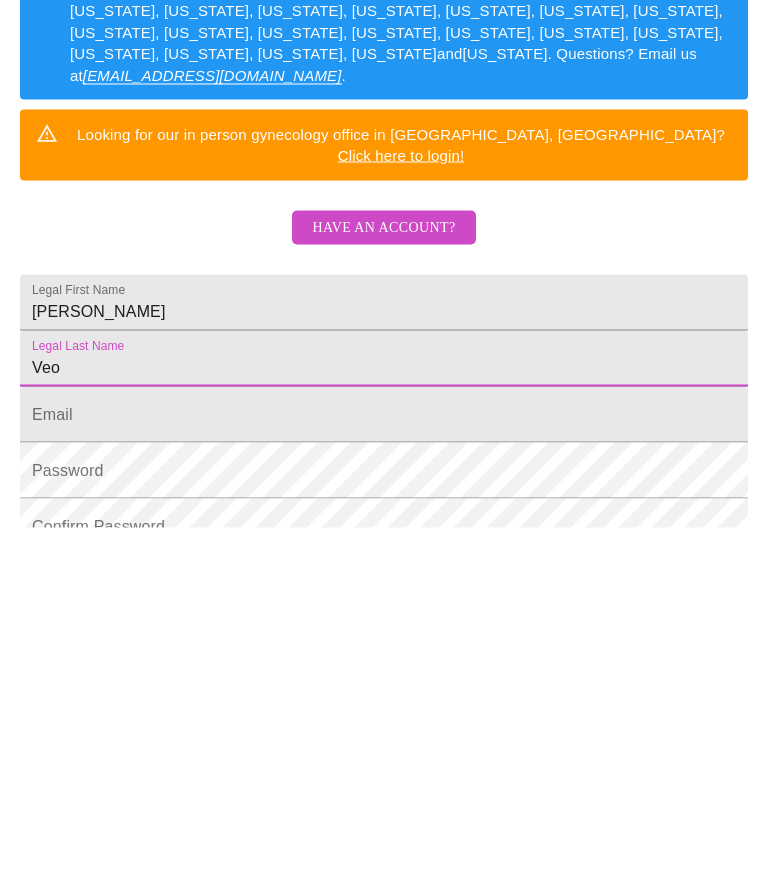 type on "Veo" 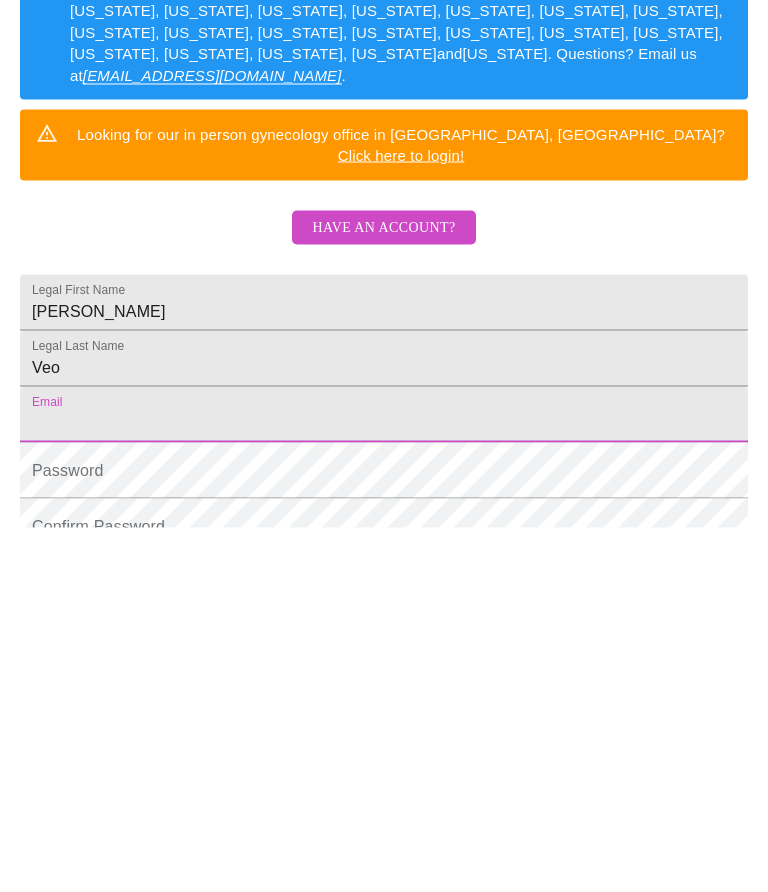 type on "[EMAIL_ADDRESS][DOMAIN_NAME]" 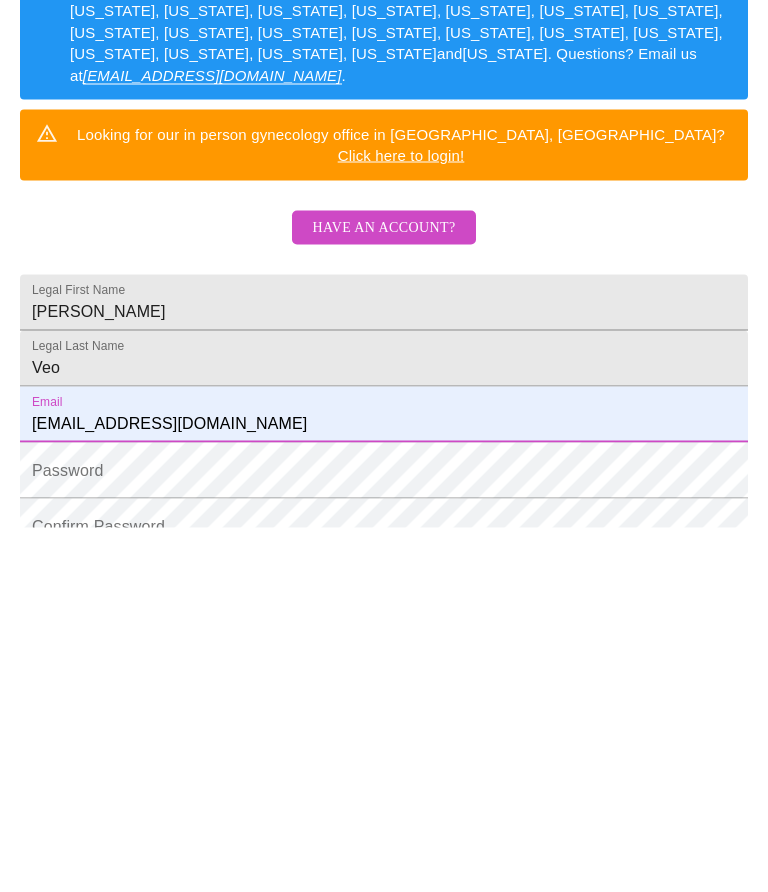scroll, scrollTop: 358, scrollLeft: 0, axis: vertical 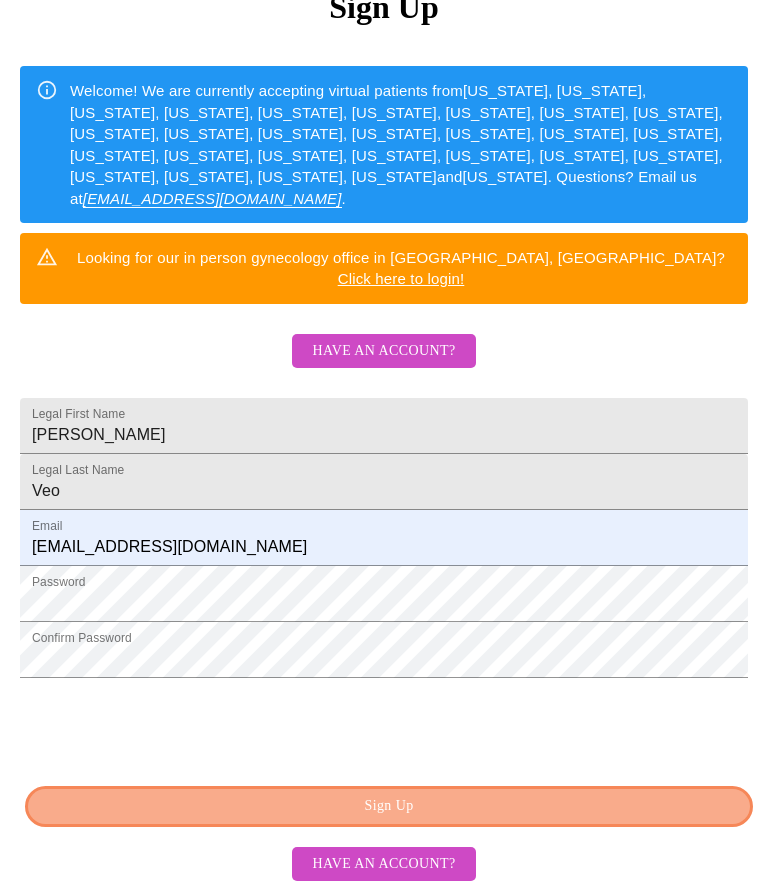 click on "Sign Up" 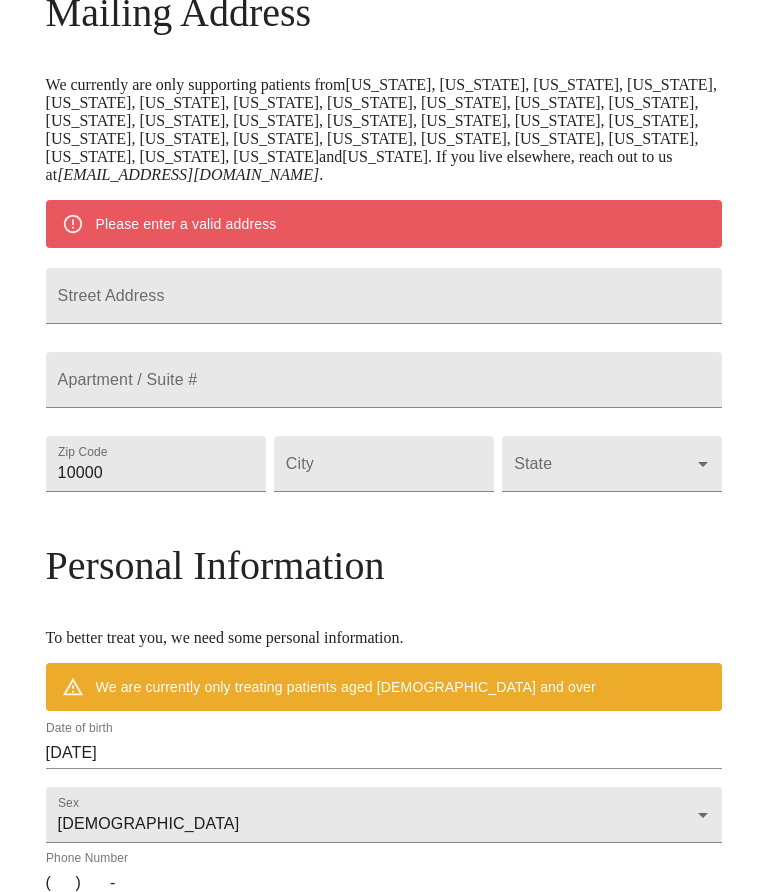 scroll, scrollTop: 280, scrollLeft: 0, axis: vertical 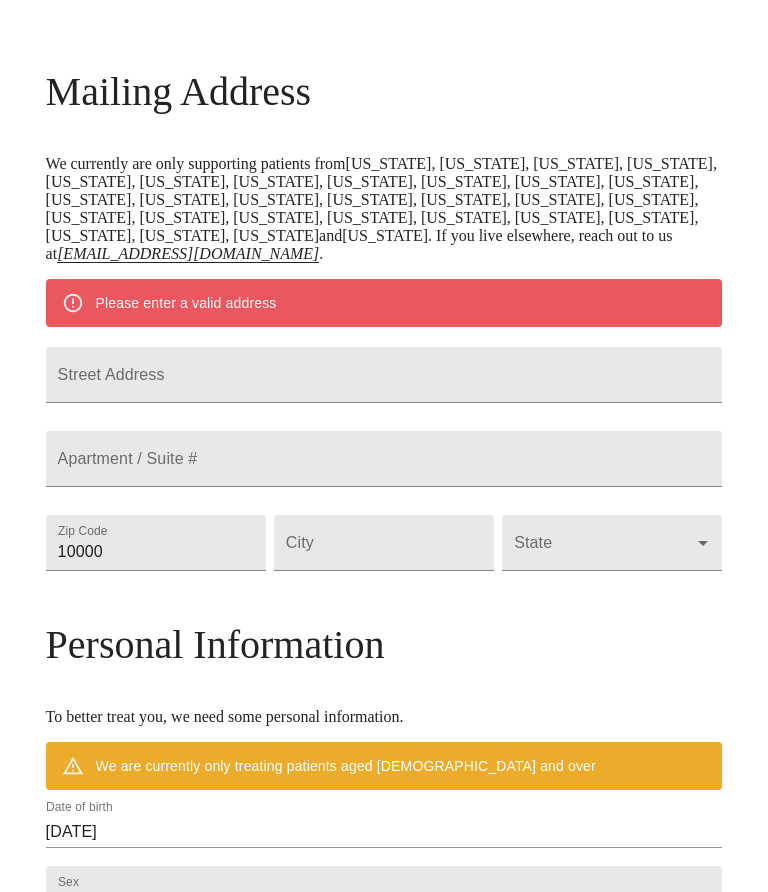 click on "Street Address" at bounding box center [384, 375] 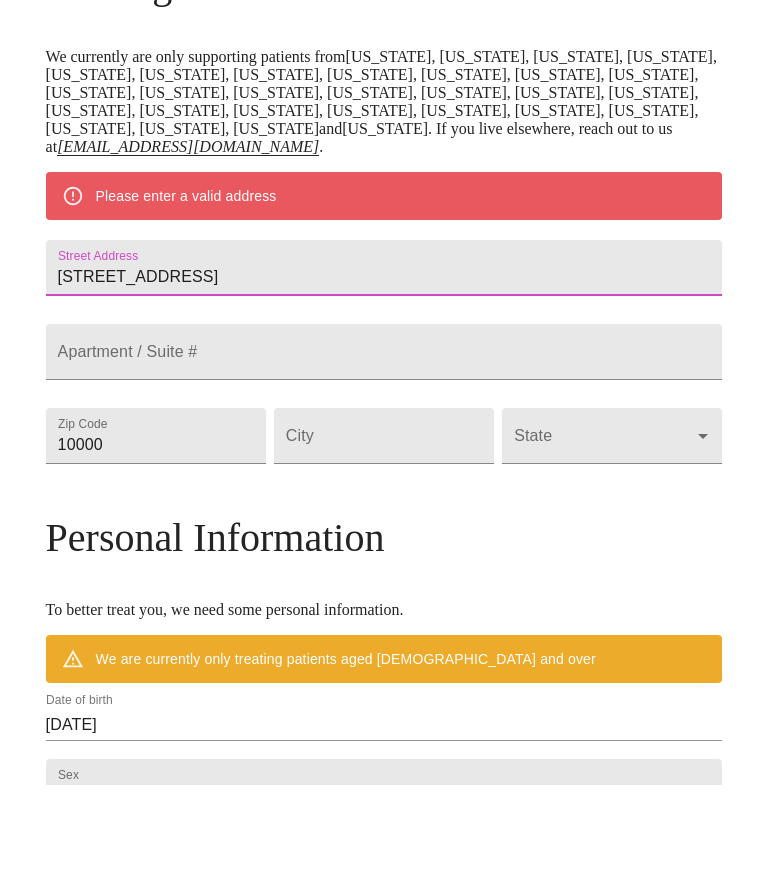 type on "[STREET_ADDRESS]" 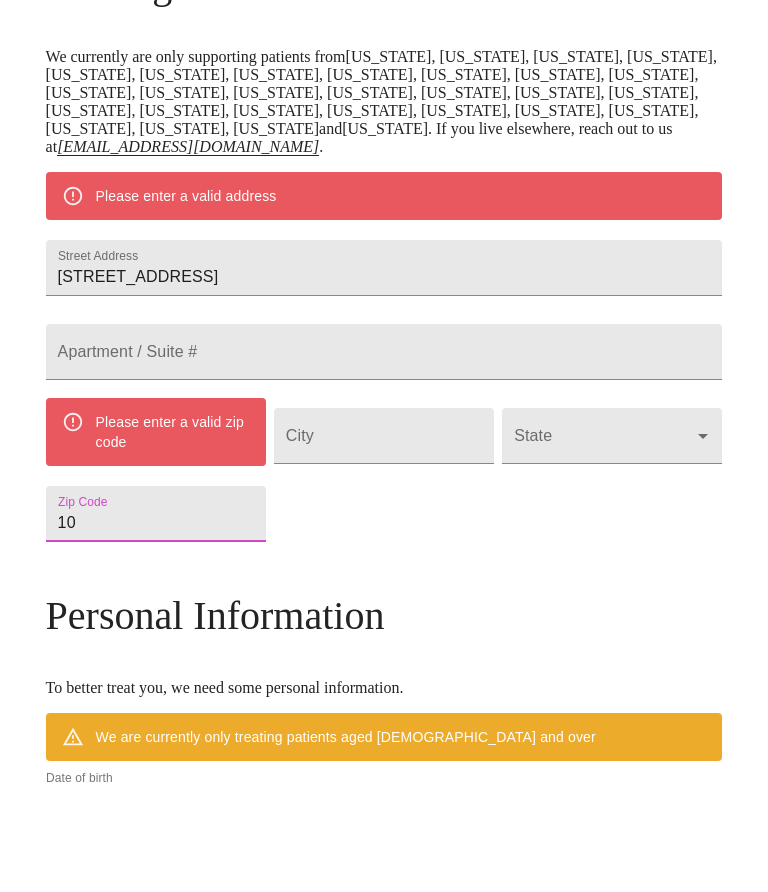 type on "1" 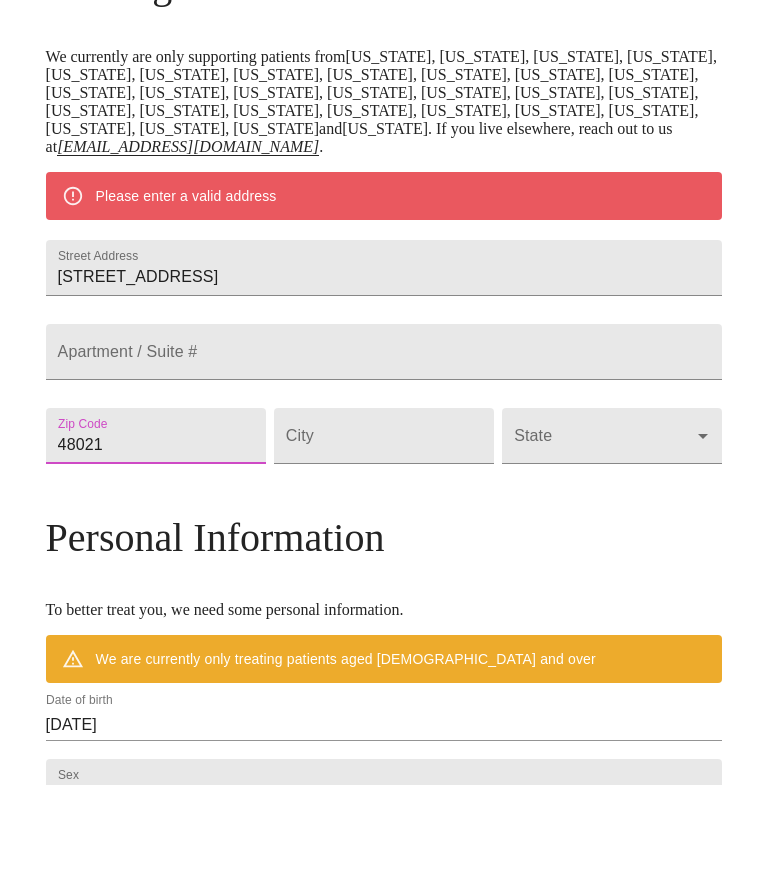 type on "48021" 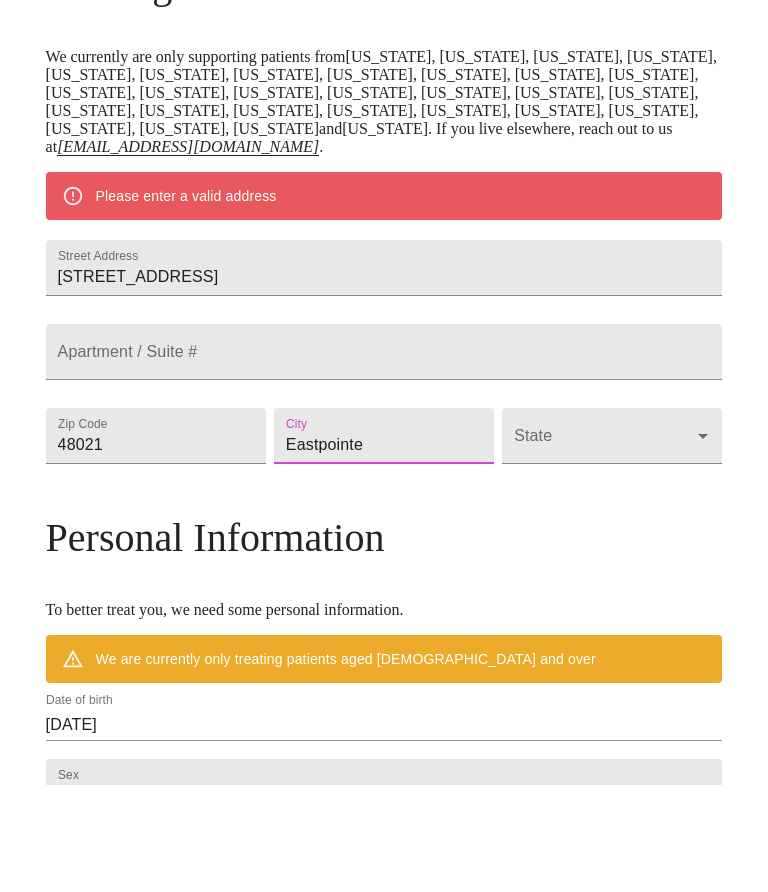 type on "Eastpointe" 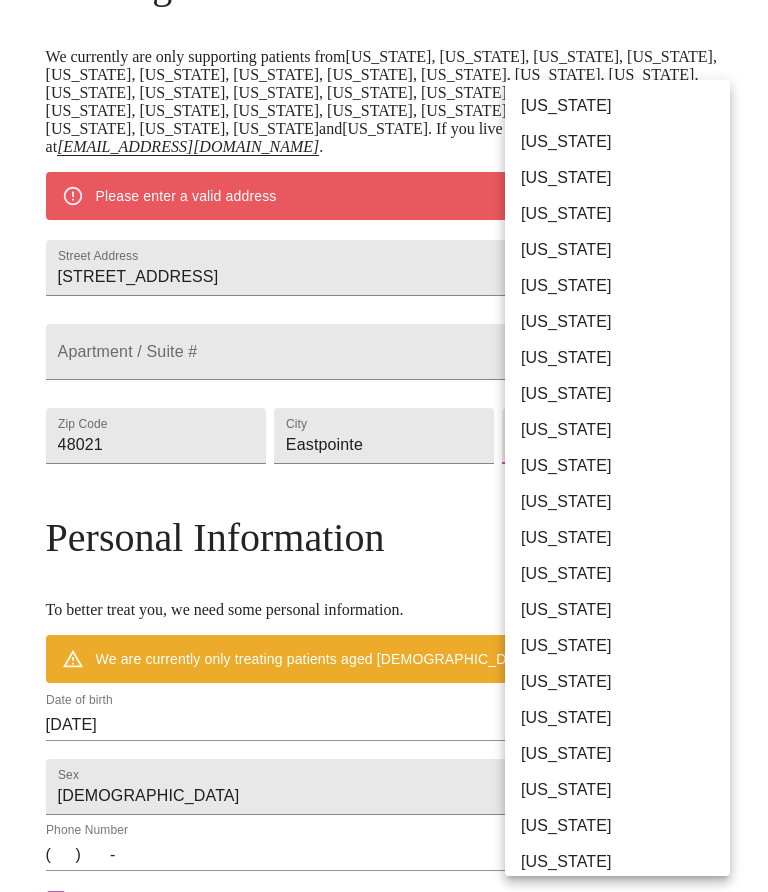 click on "[US_STATE]" at bounding box center (617, 862) 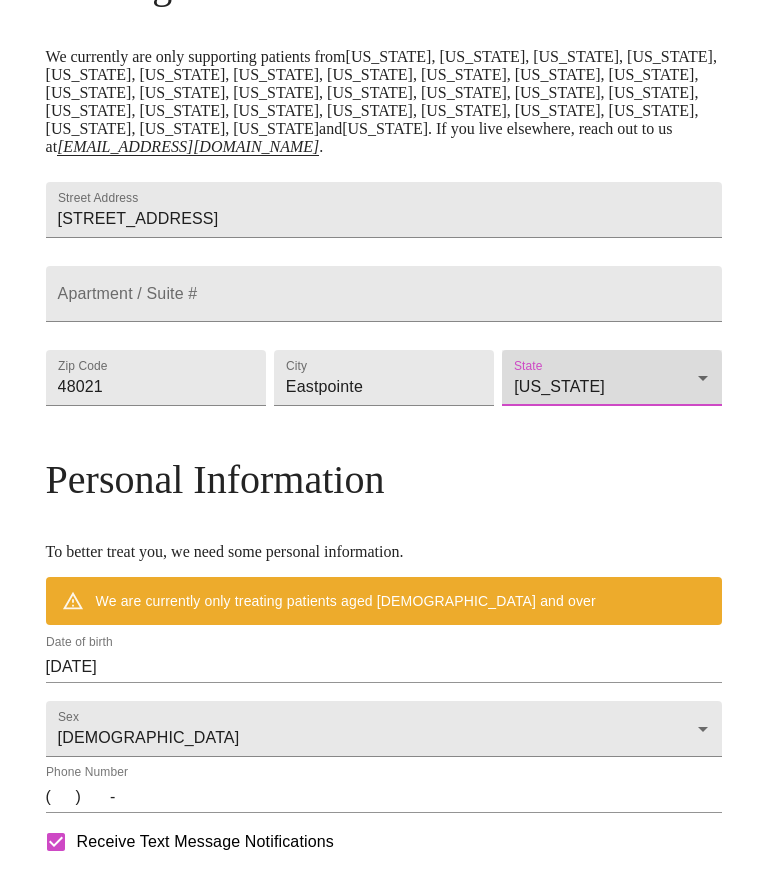 type on "[US_STATE]" 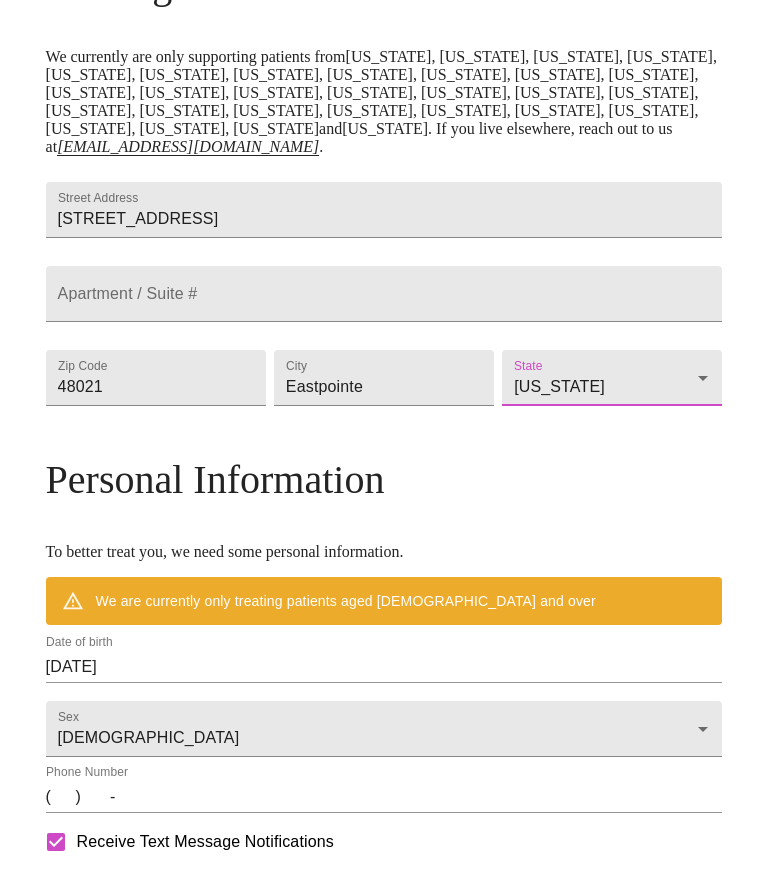 click on "[DATE]" at bounding box center [384, 667] 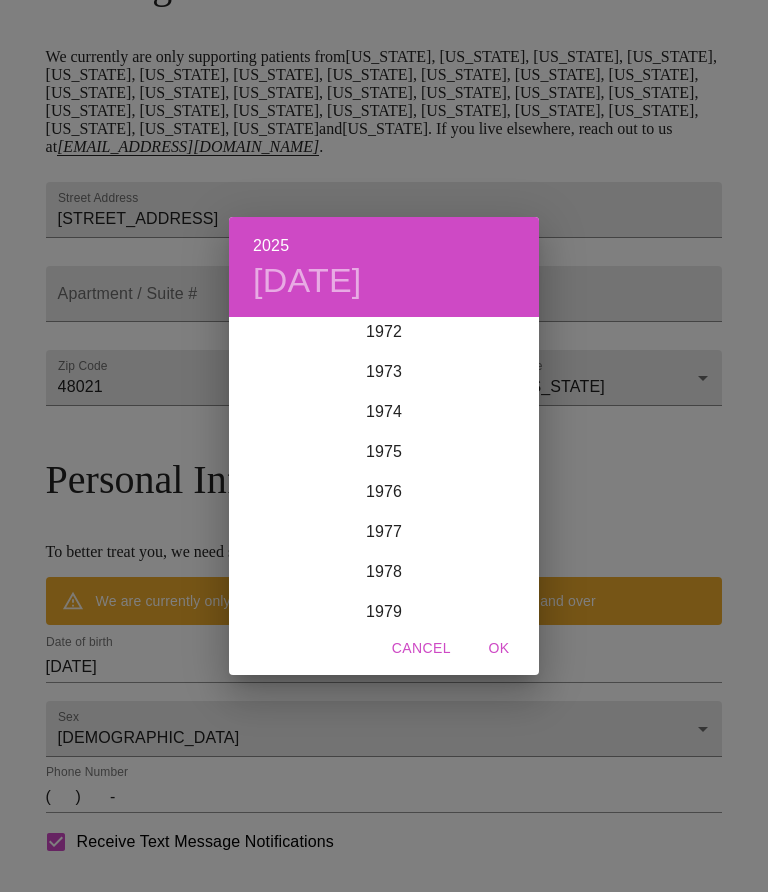 scroll, scrollTop: 2925, scrollLeft: 0, axis: vertical 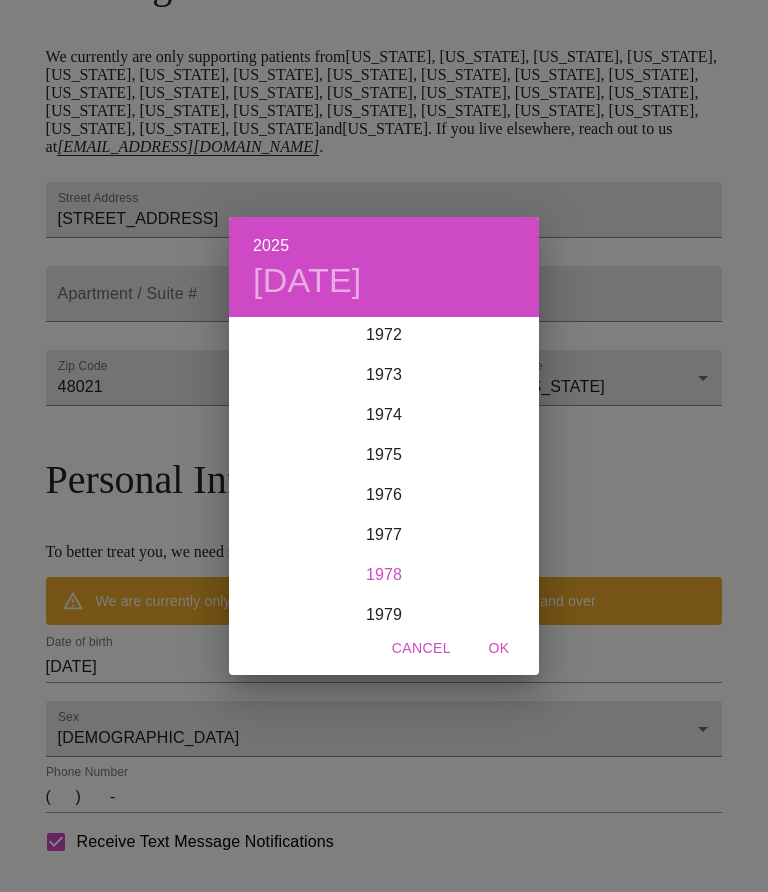 click on "1978" at bounding box center [384, 575] 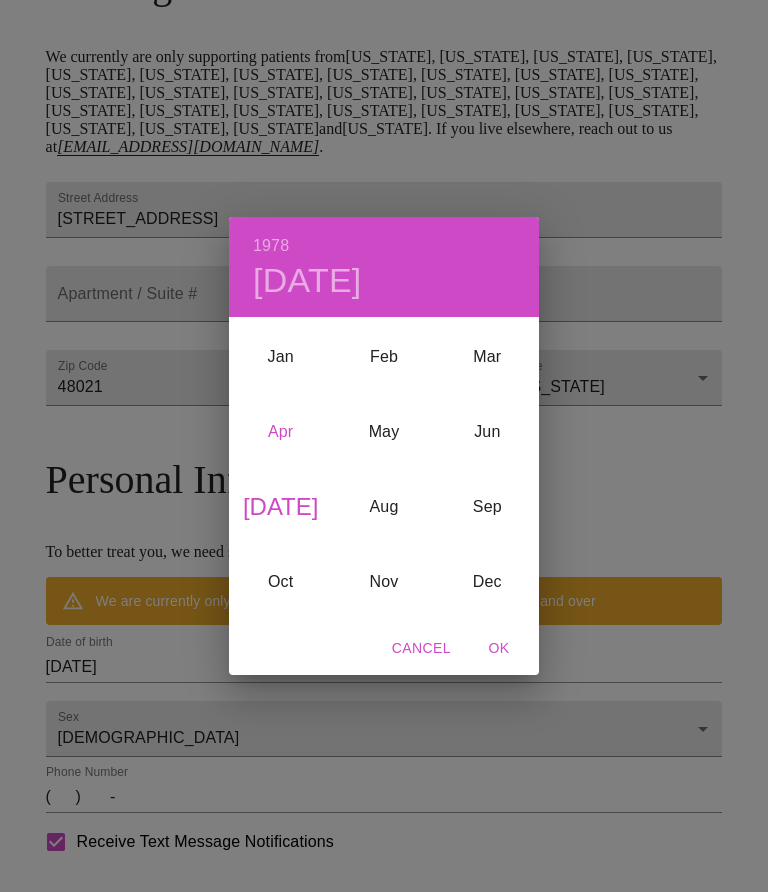 click on "Apr" at bounding box center (280, 432) 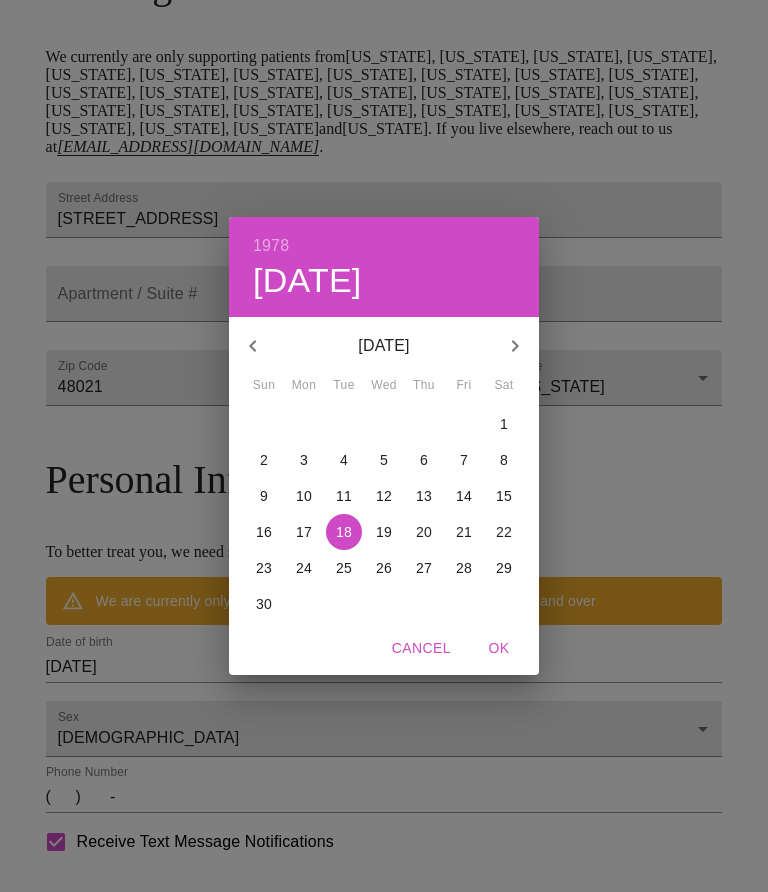 click on "27" at bounding box center [304, 424] 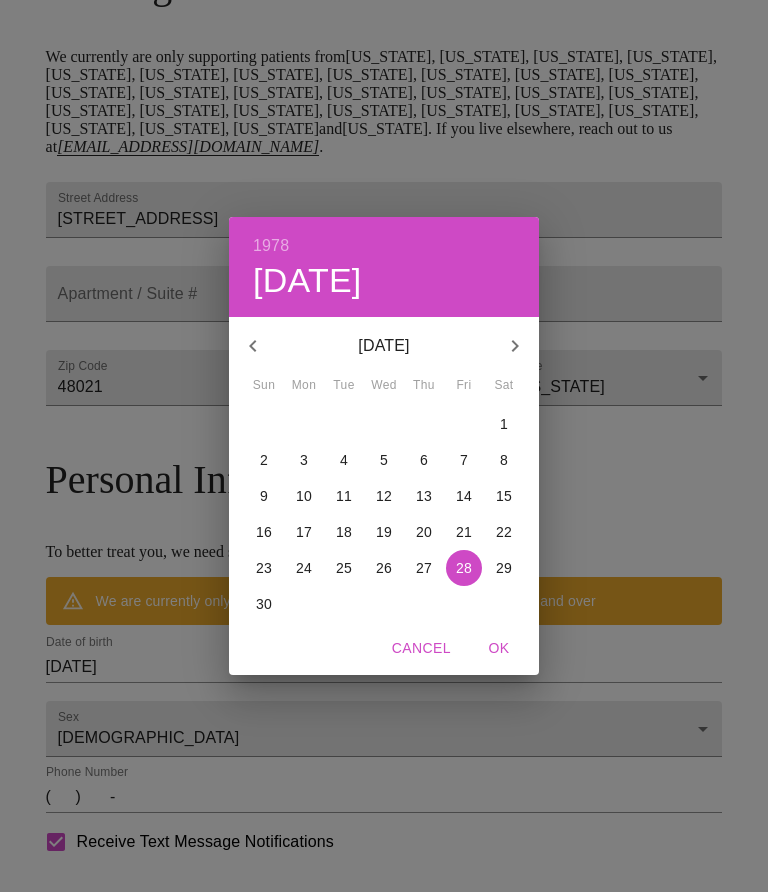 click on "OK" at bounding box center (499, 648) 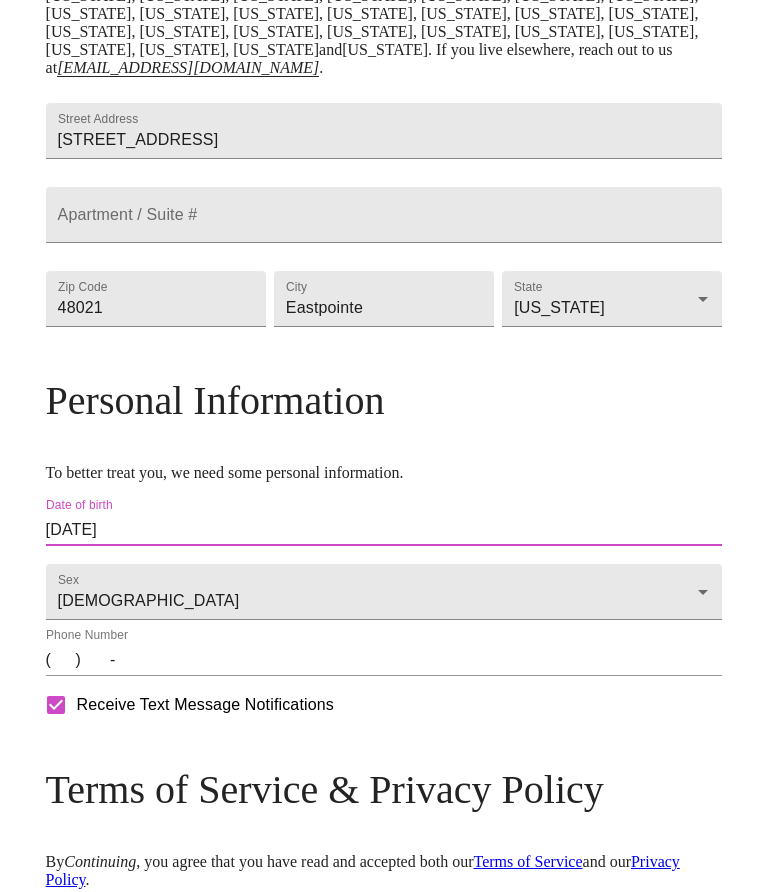 click on "(   )    -" at bounding box center [384, 660] 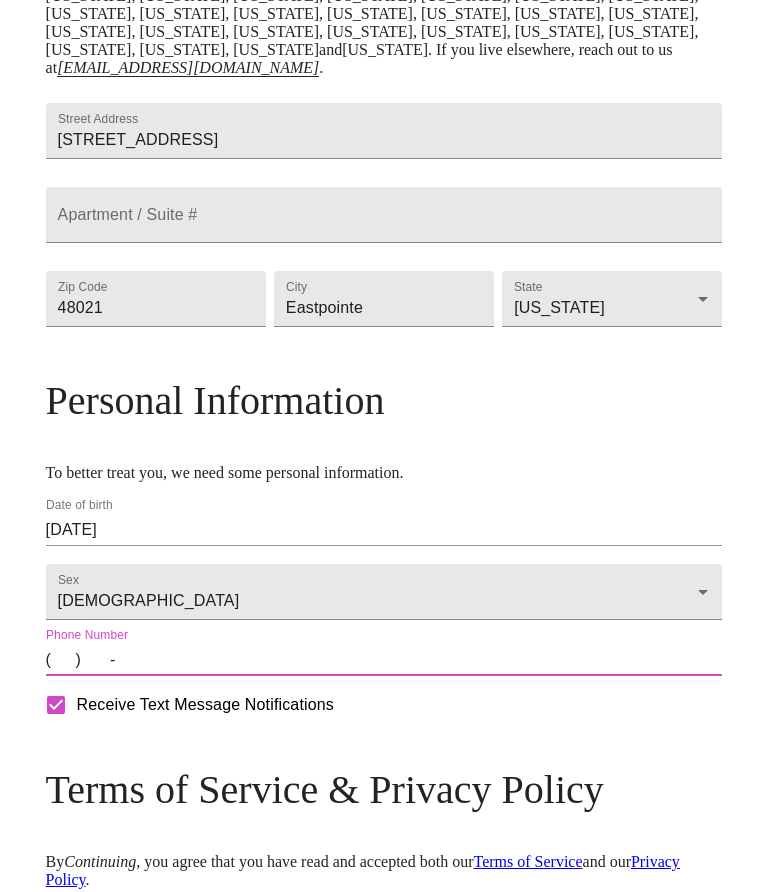 scroll, scrollTop: 603, scrollLeft: 0, axis: vertical 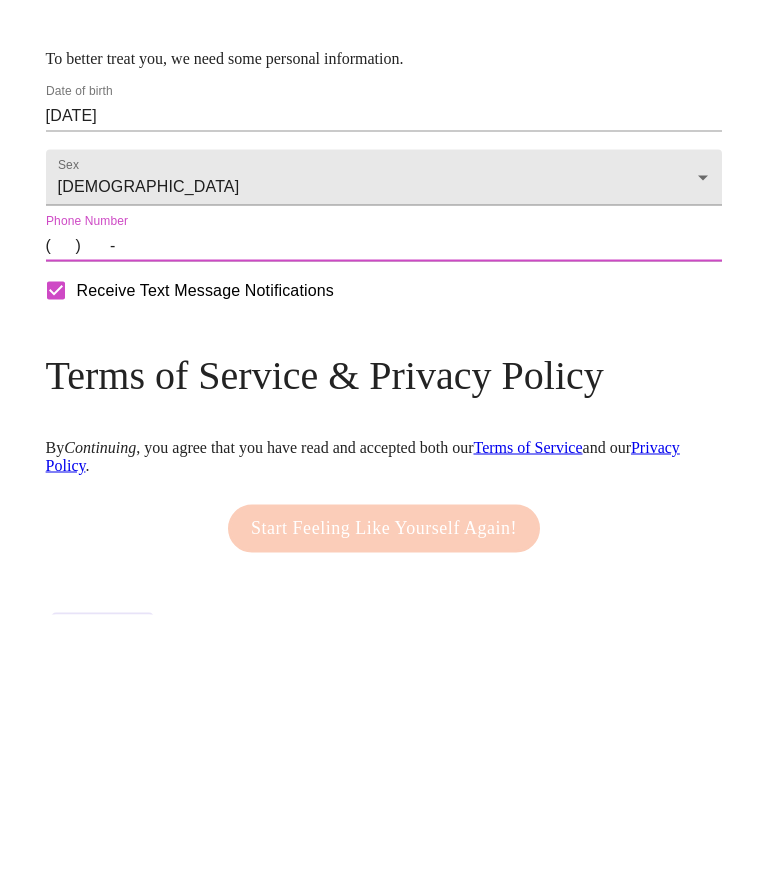 type on "3132081488" 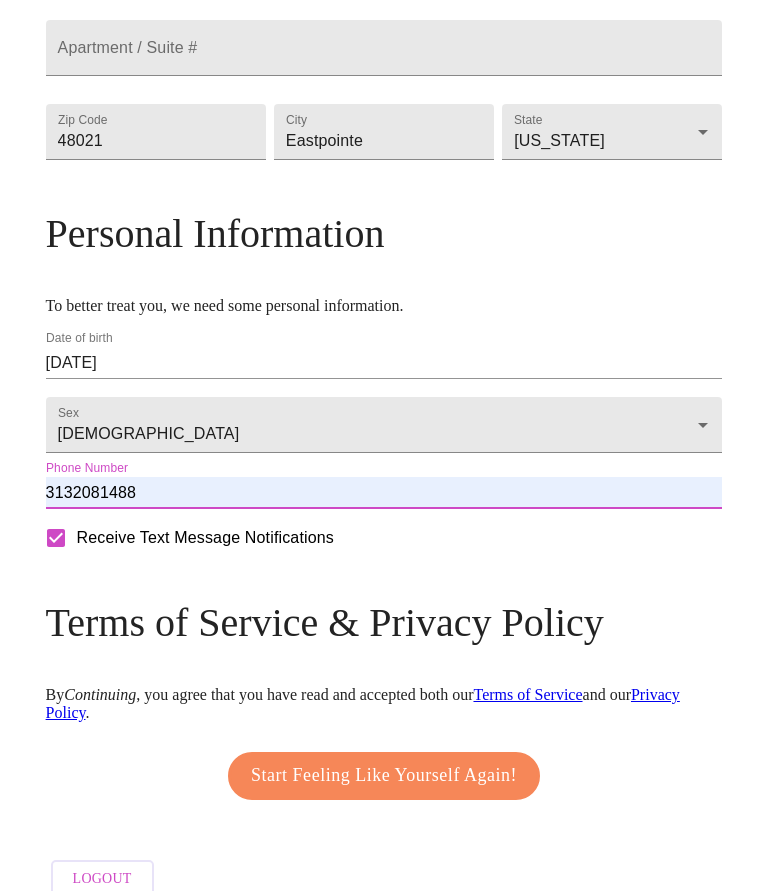 scroll, scrollTop: 719, scrollLeft: 0, axis: vertical 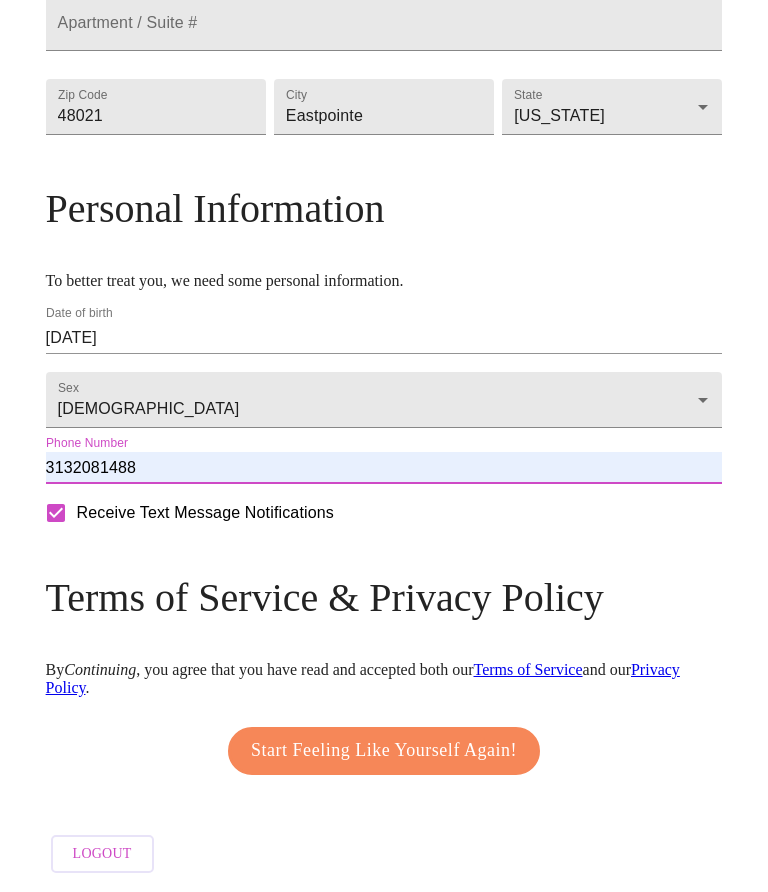 click on "Start Feeling Like Yourself Again!" at bounding box center (384, 752) 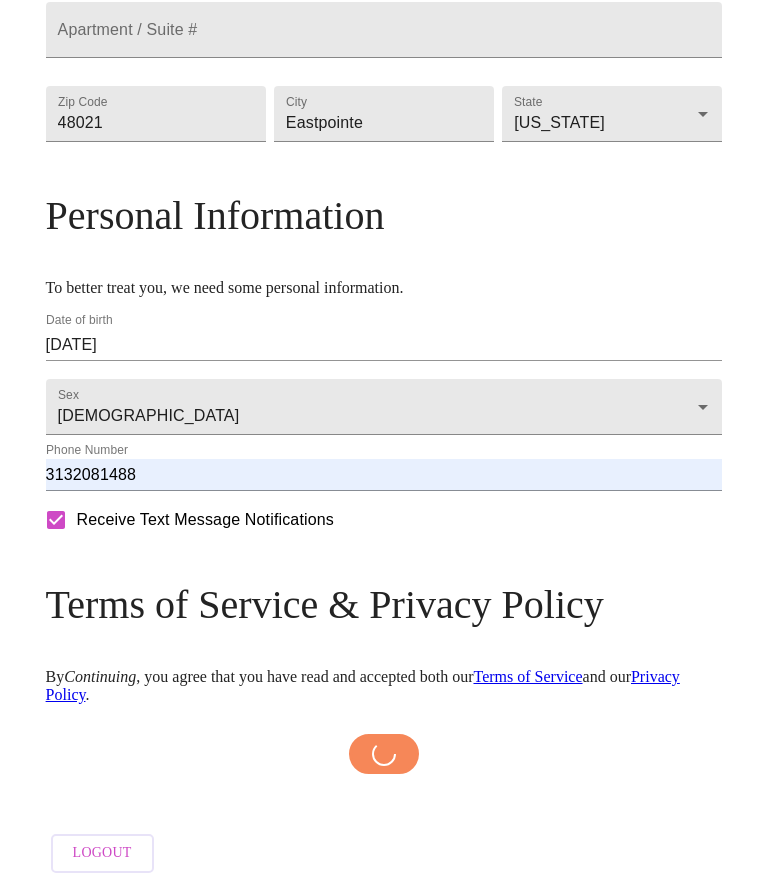 scroll, scrollTop: 712, scrollLeft: 0, axis: vertical 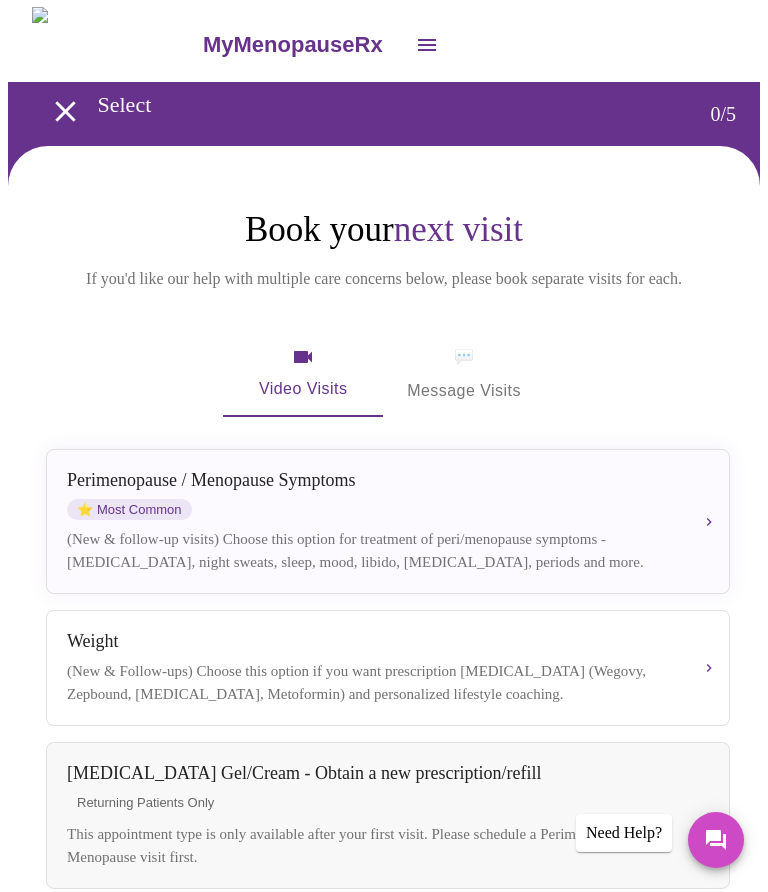 click on "(New & follow-up visits) Choose this option for treatment of peri/menopause symptoms - [MEDICAL_DATA], night sweats, sleep, mood, libido, [MEDICAL_DATA], periods and more." at bounding box center (372, 550) 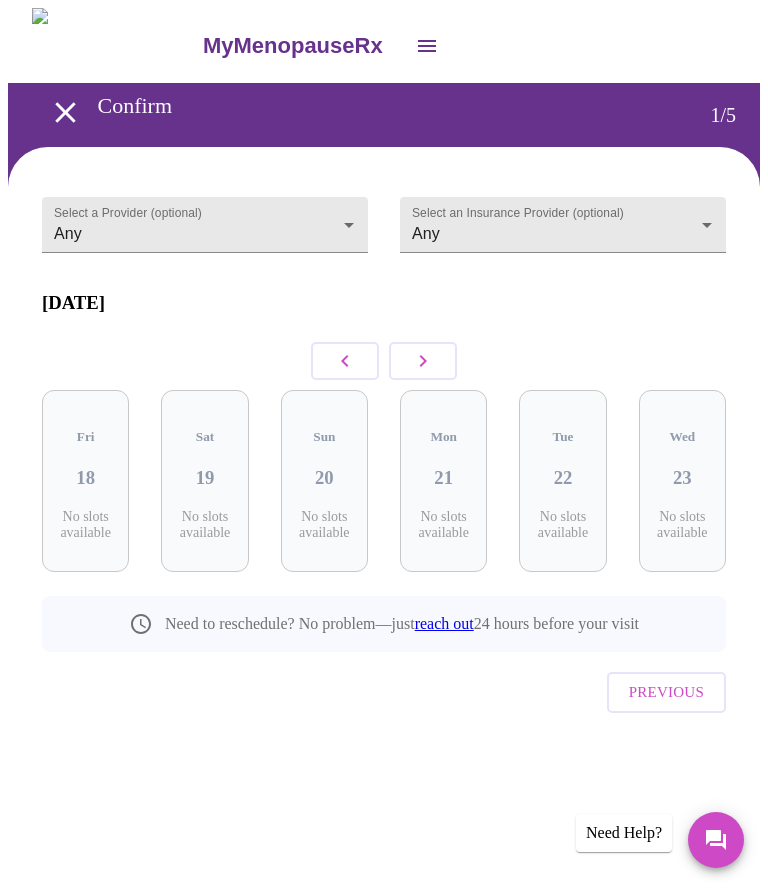scroll, scrollTop: 0, scrollLeft: 0, axis: both 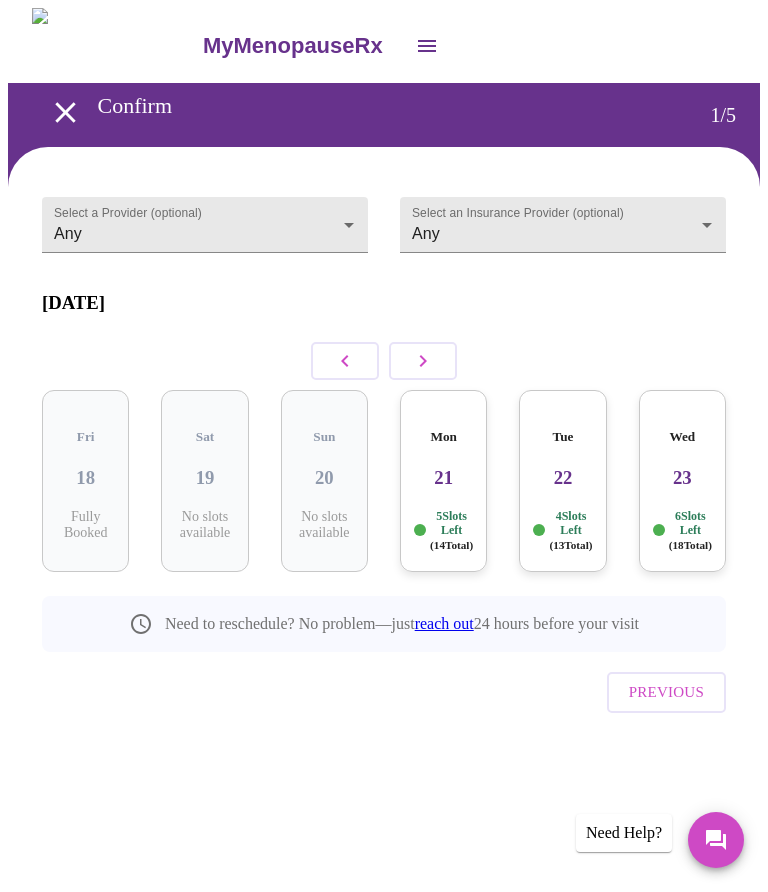 click on "MyMenopauseRx Confirm 1  /  5 Select a Provider (optional) Any Any Select an Insurance Provider (optional) Any Any [DATE] Fri 18 Fully Booked Sat 19 No slots available Sun 20 No slots available Mon 21 5  Slots Left ( 14  Total) Tue 22 4  Slots Left ( 13  Total) Wed 23 6  Slots Left ( 18  Total) Need to reschedule? No problem—just  reach out  24 hours before your visit Previous Need Help?" at bounding box center (384, 410) 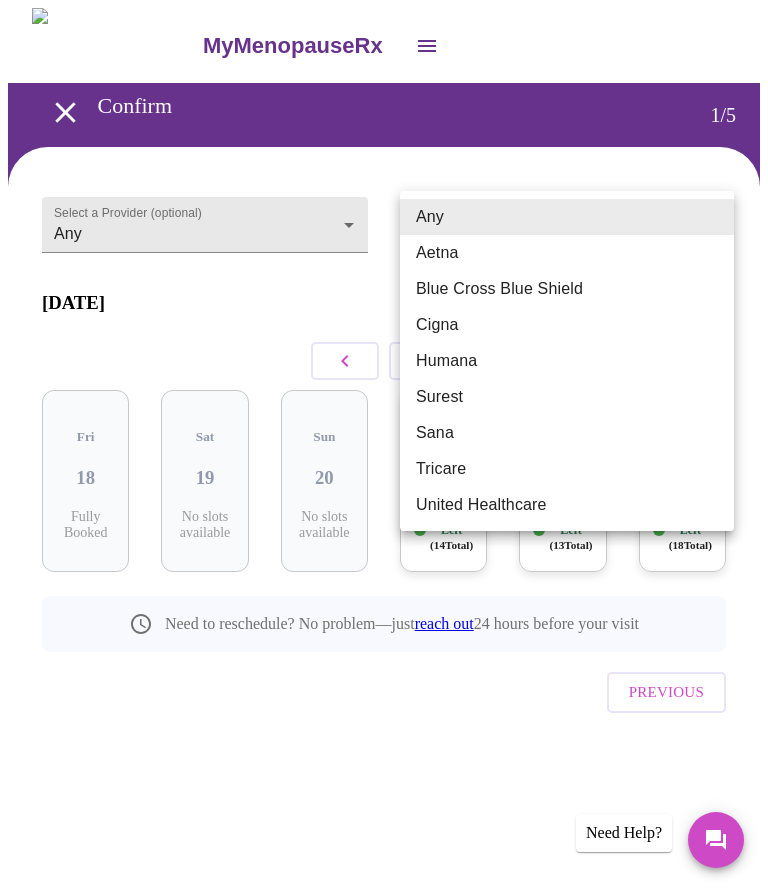 click on "United Healthcare" at bounding box center [567, 505] 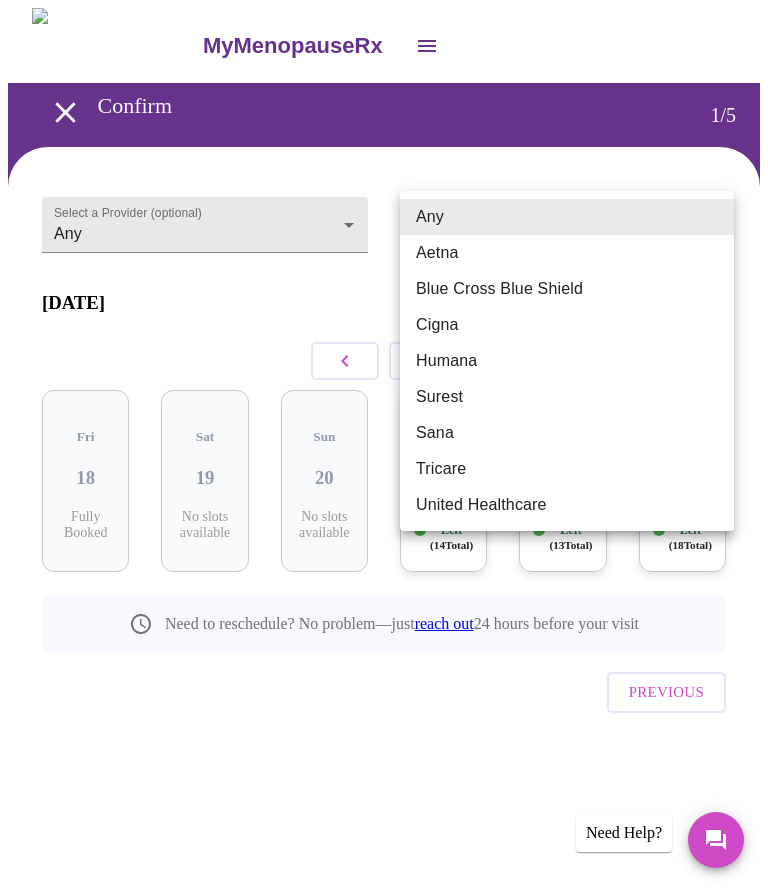 type on "United Healthcare" 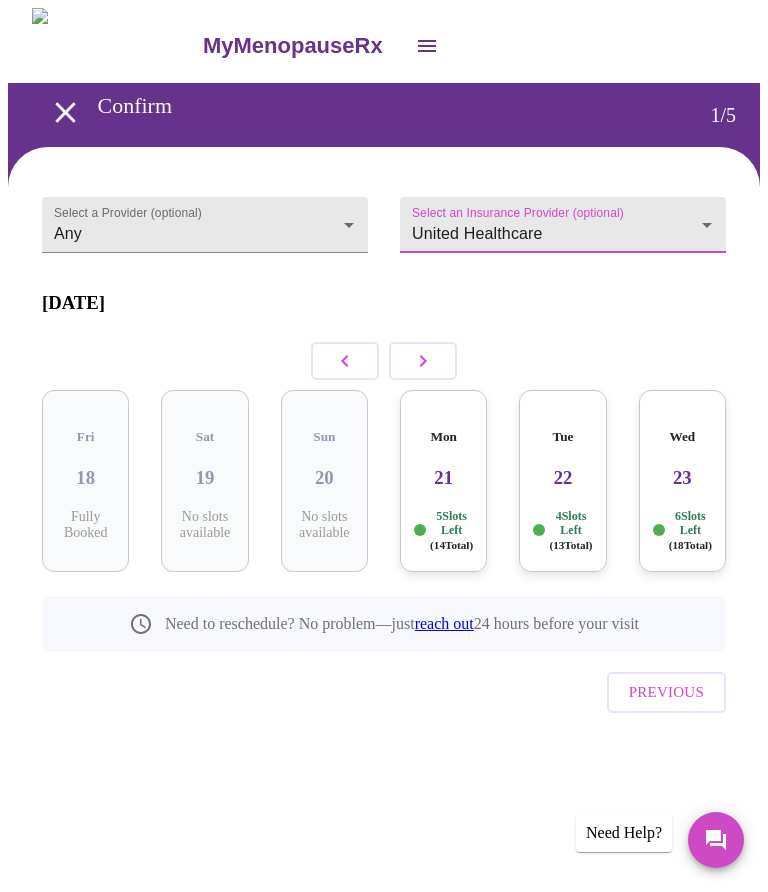 click on "MyMenopauseRx Confirm 1  /  5 Select a Provider (optional) Any Any Select an Insurance Provider (optional) United Healthcare United Healthcare [DATE] Fri 18 Fully Booked Sat 19 No slots available Sun 20 No slots available Mon 21 5  Slots Left ( 14  Total) Tue 22 4  Slots Left ( 13  Total) Wed 23 6  Slots Left ( 18  Total) Need to reschedule? No problem—just  reach out  24 hours before your visit Previous Need Help?" at bounding box center [384, 410] 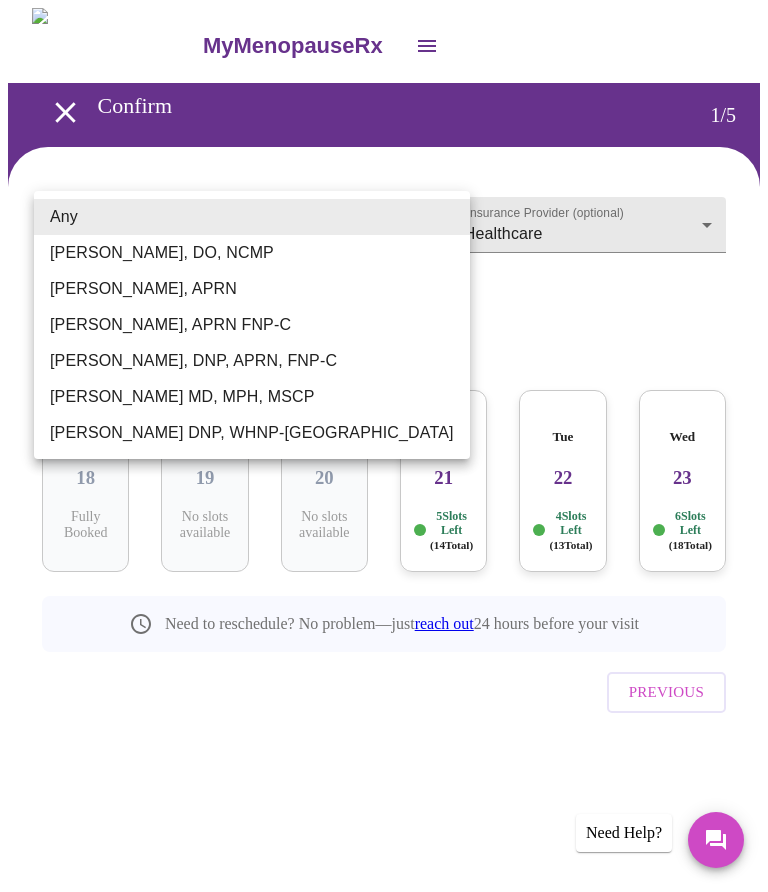 click on "Any" at bounding box center (252, 217) 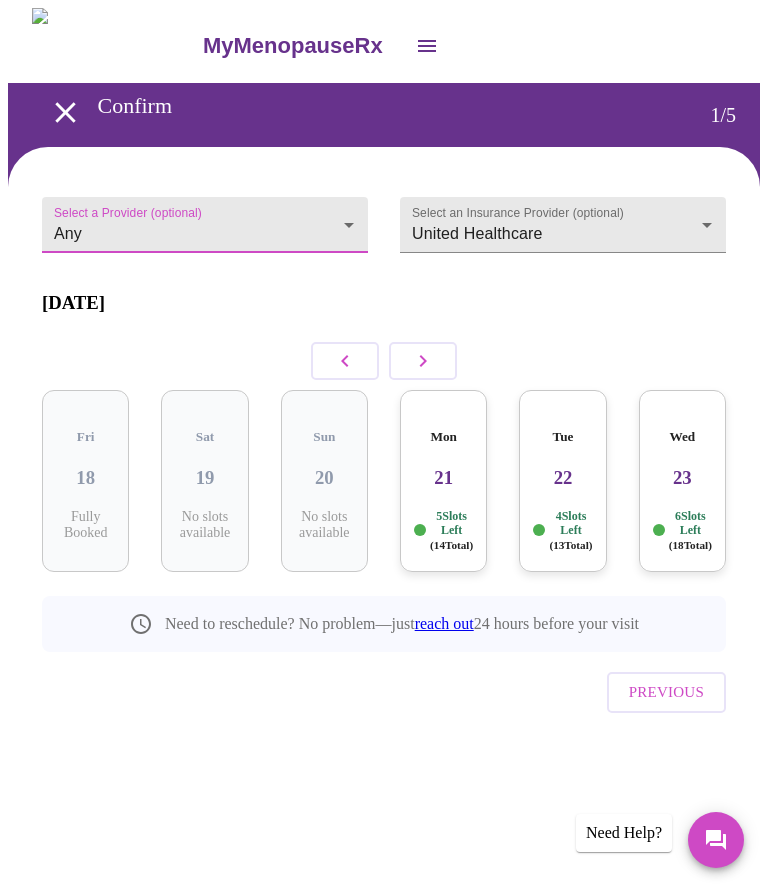 click on "21" at bounding box center (443, 478) 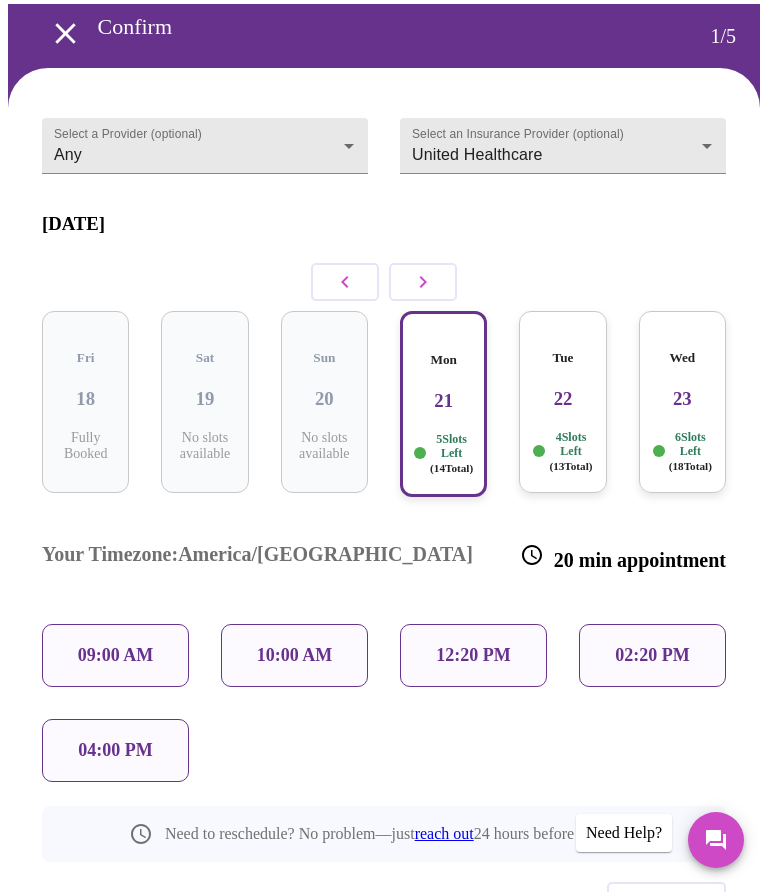 scroll, scrollTop: 78, scrollLeft: 0, axis: vertical 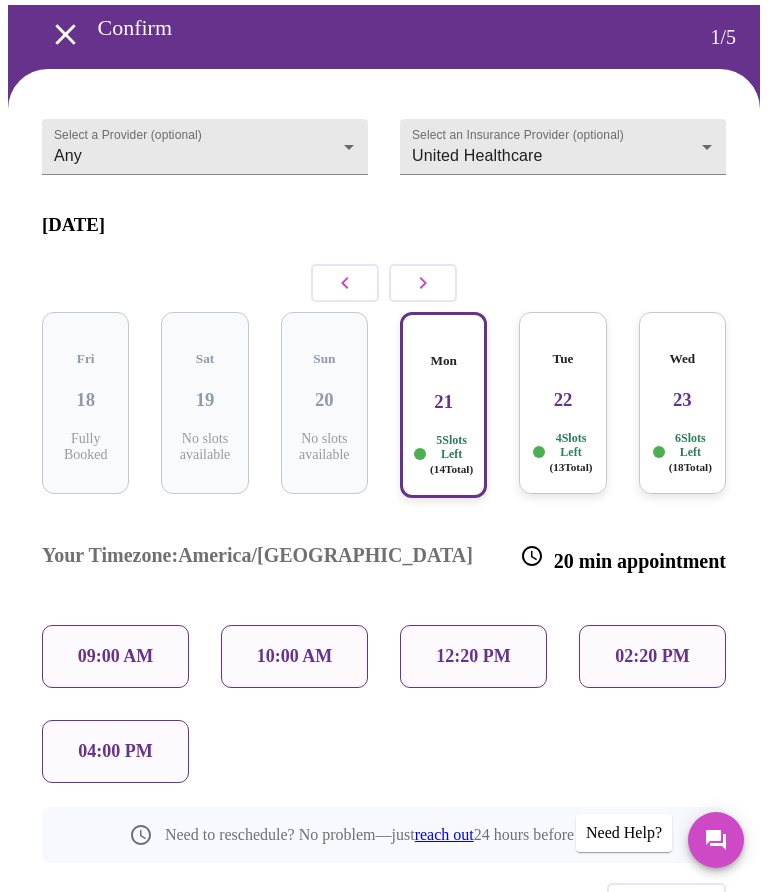 click on "12:20 PM" at bounding box center [473, 656] 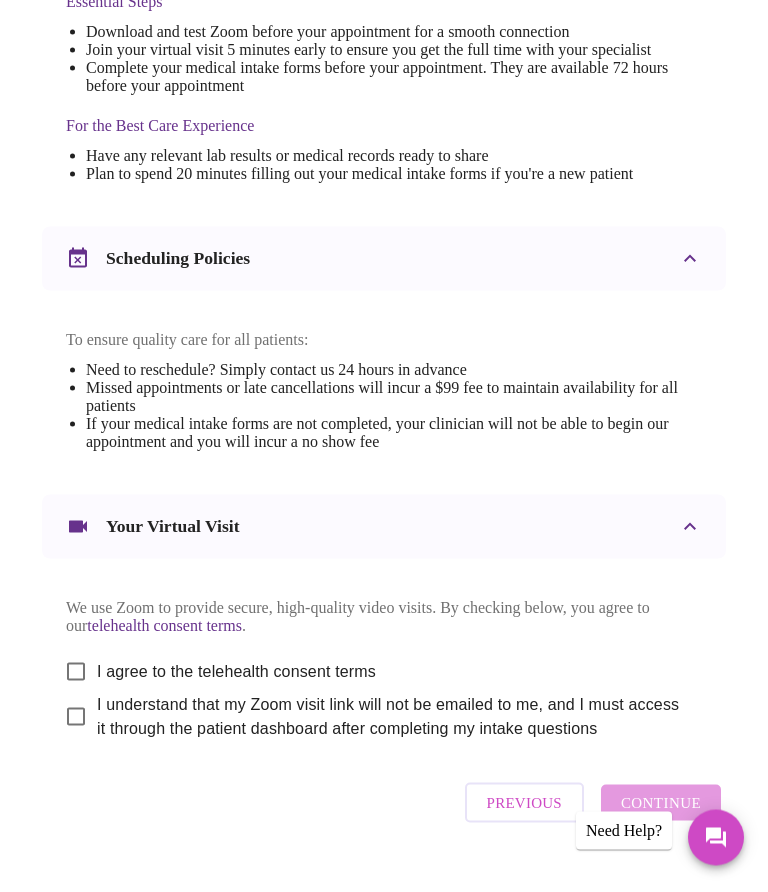 scroll, scrollTop: 582, scrollLeft: 0, axis: vertical 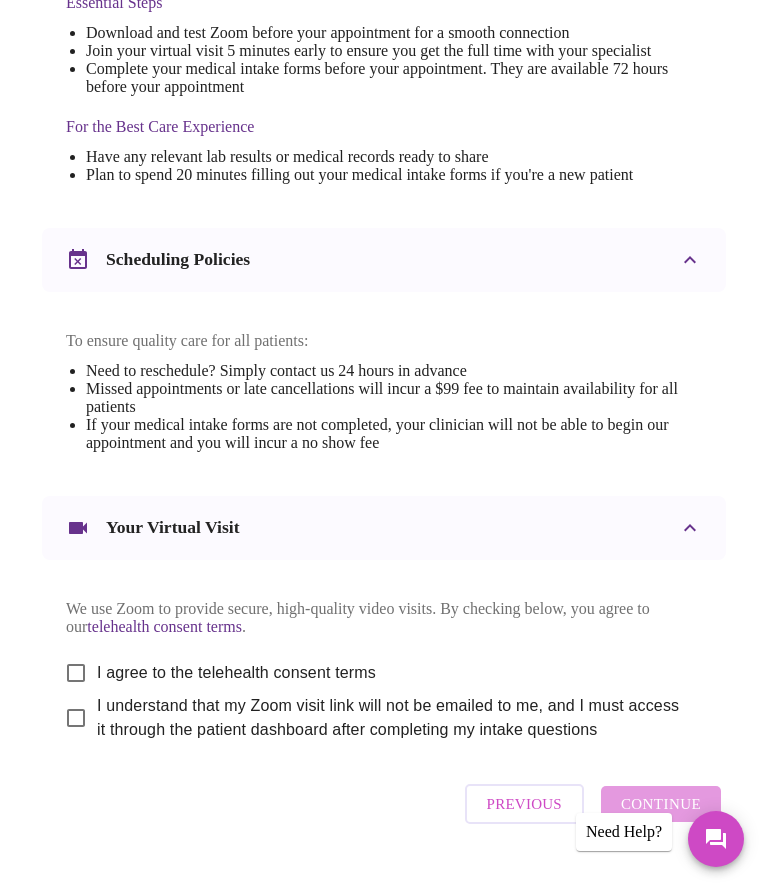 click on "I agree to the telehealth consent terms" at bounding box center (76, 674) 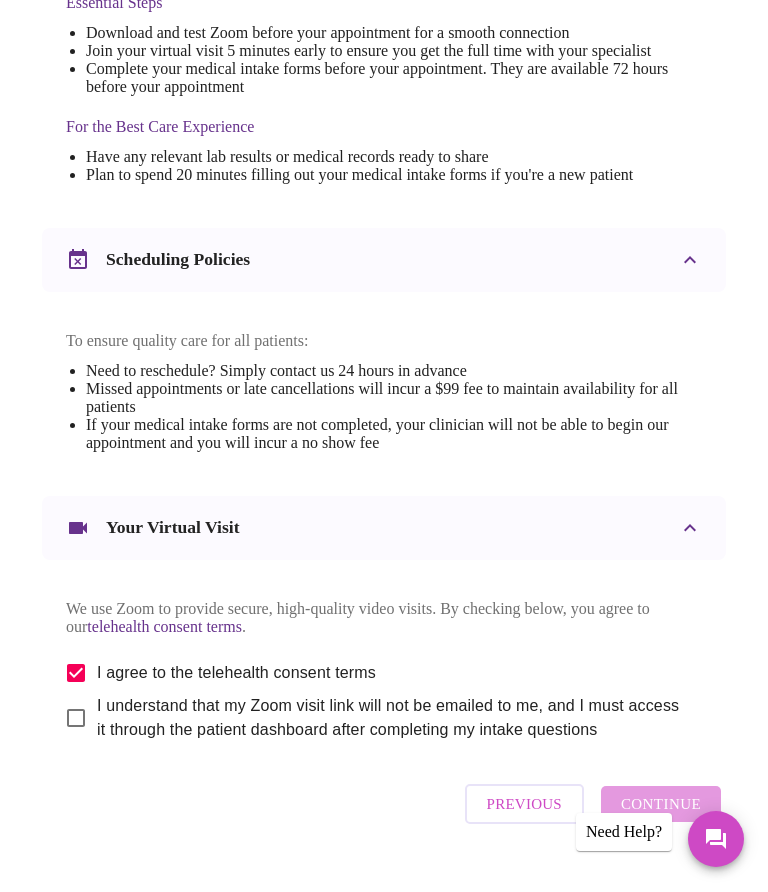 click on "I understand that my Zoom visit link will not be emailed to me, and I must access it through the patient dashboard after completing my intake questions" at bounding box center (76, 719) 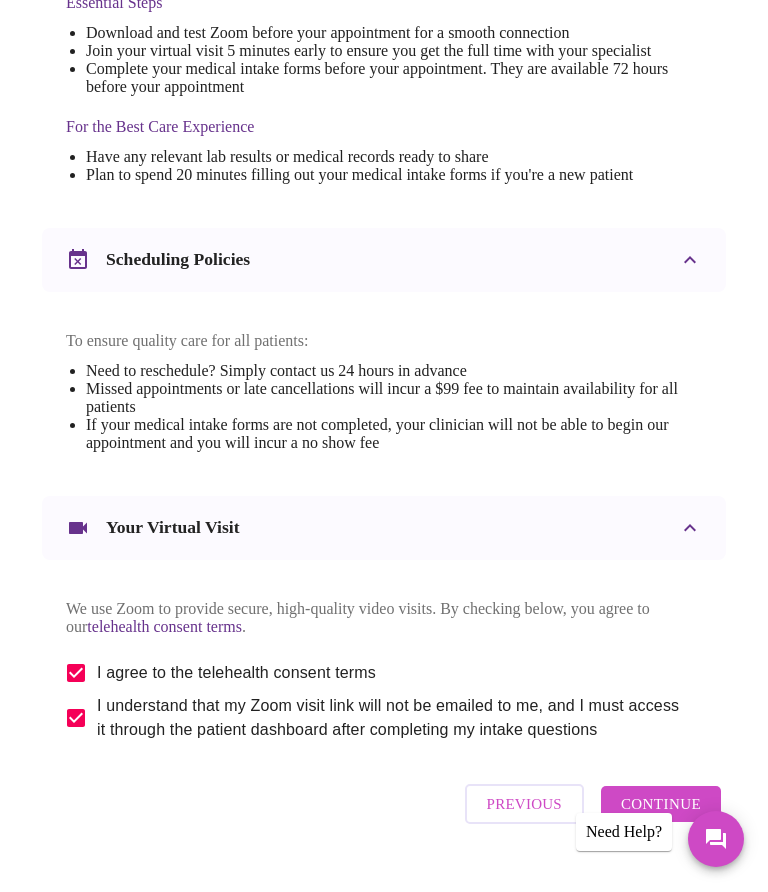 click on "Continue" at bounding box center (661, 805) 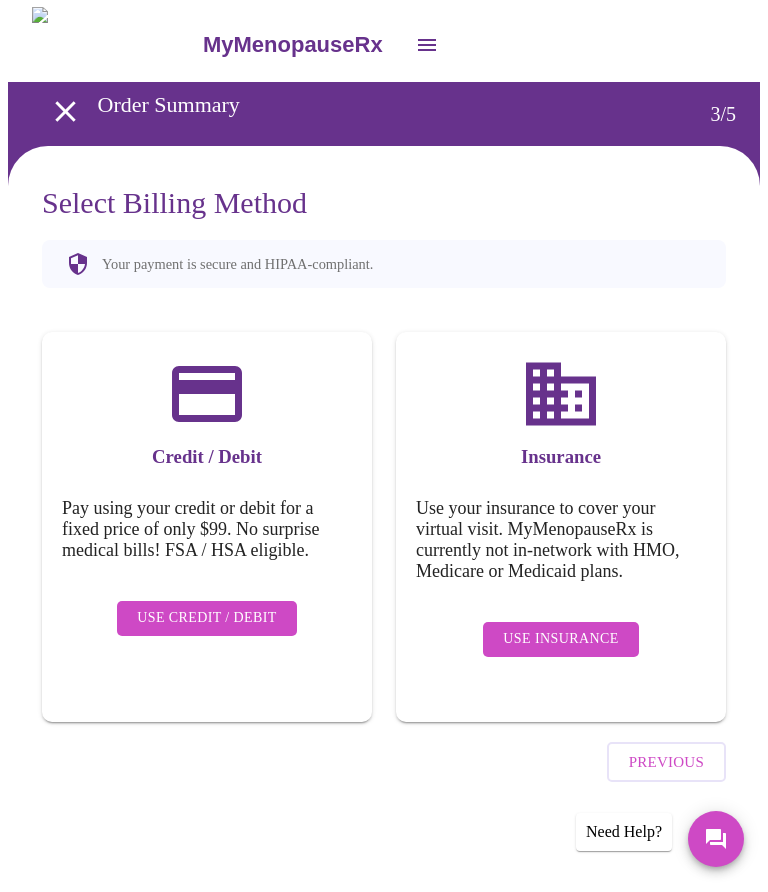 scroll, scrollTop: 0, scrollLeft: 0, axis: both 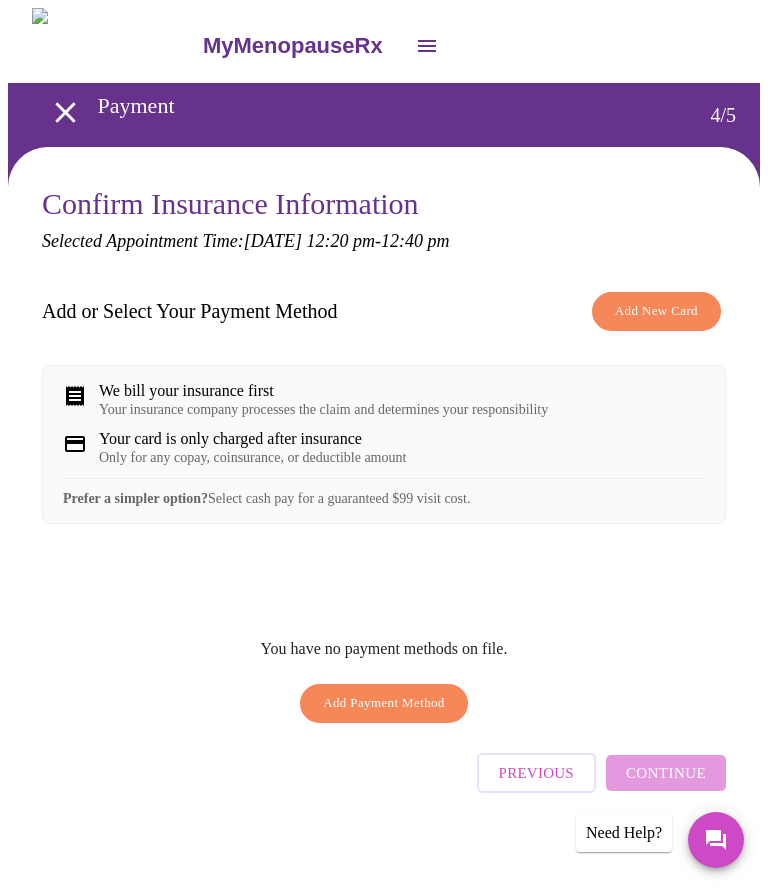 click on "Add New Card" at bounding box center [656, 311] 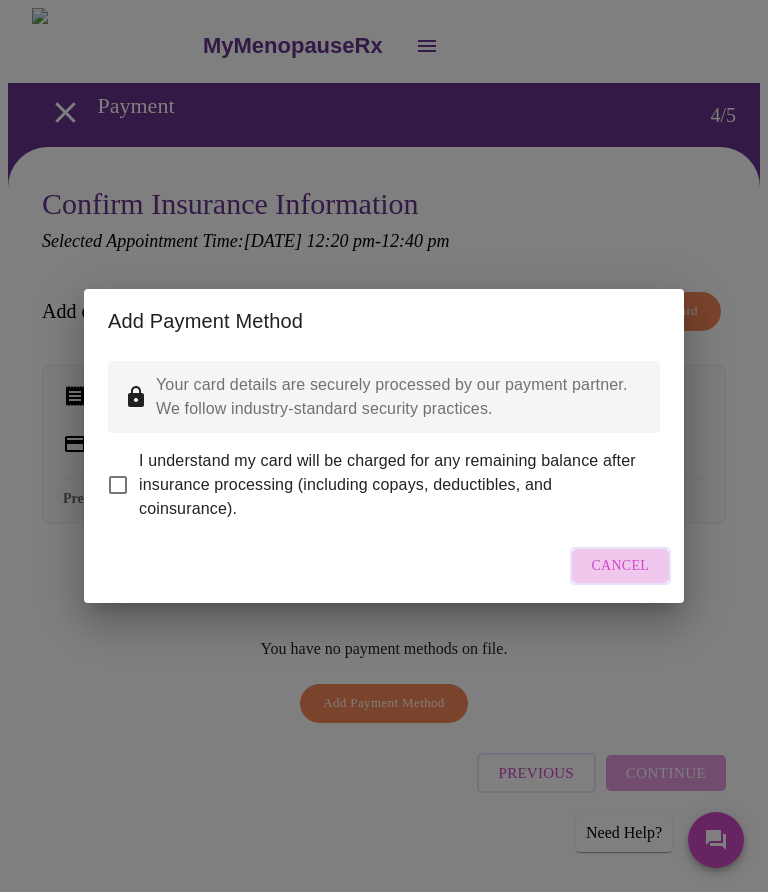 click on "Cancel" at bounding box center [621, 566] 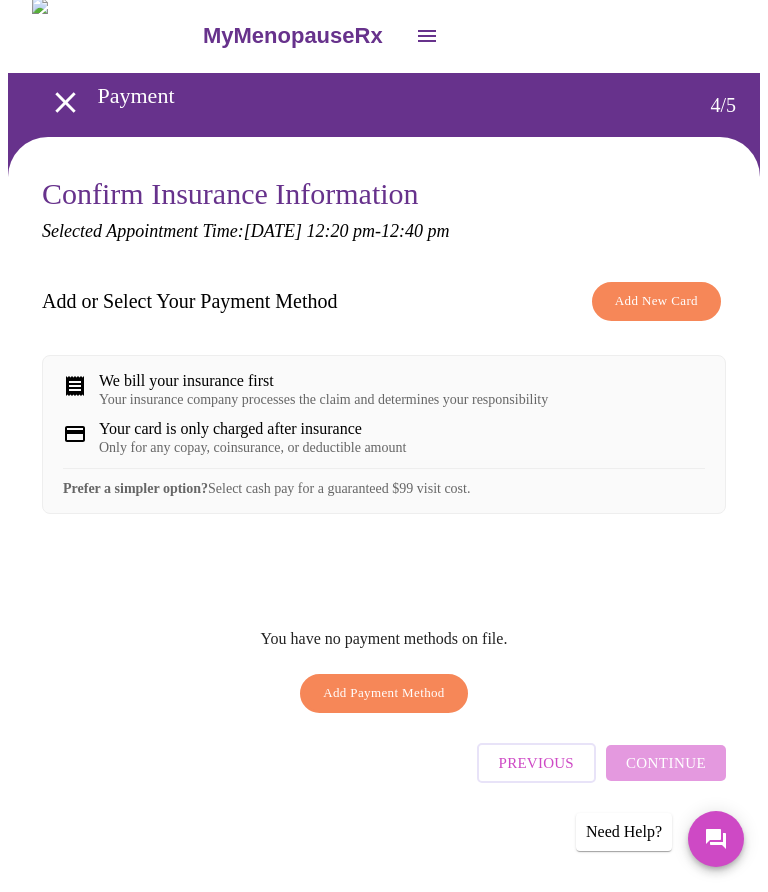 scroll, scrollTop: 16, scrollLeft: 0, axis: vertical 